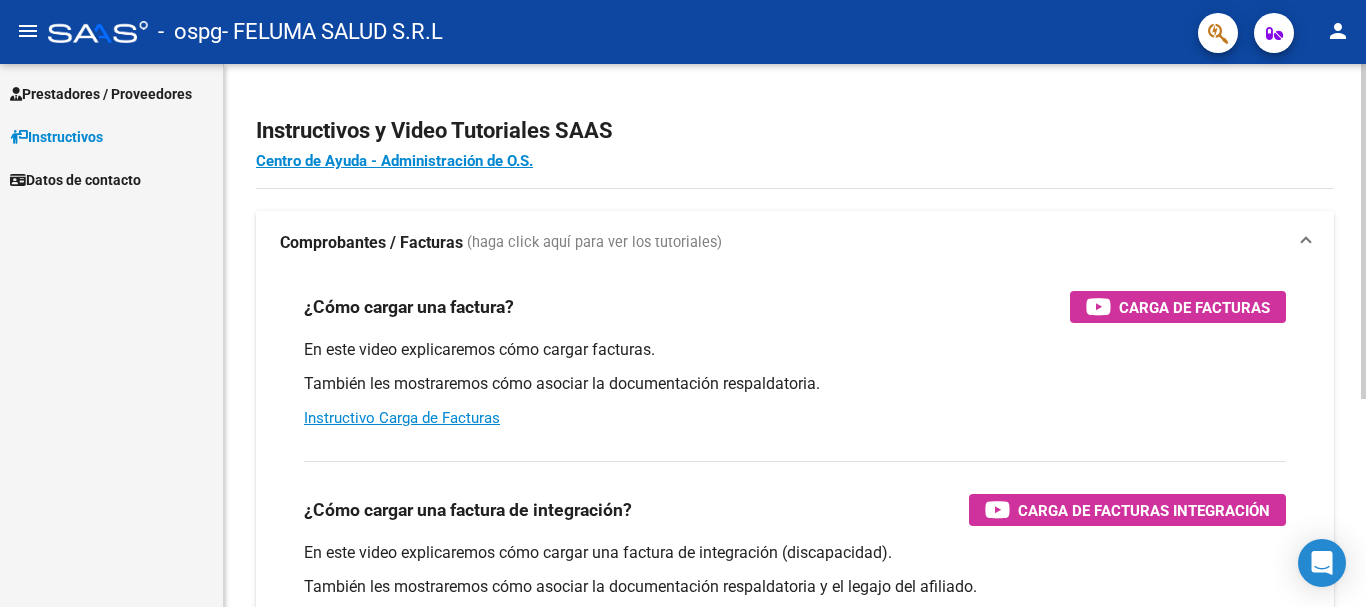 scroll, scrollTop: 0, scrollLeft: 0, axis: both 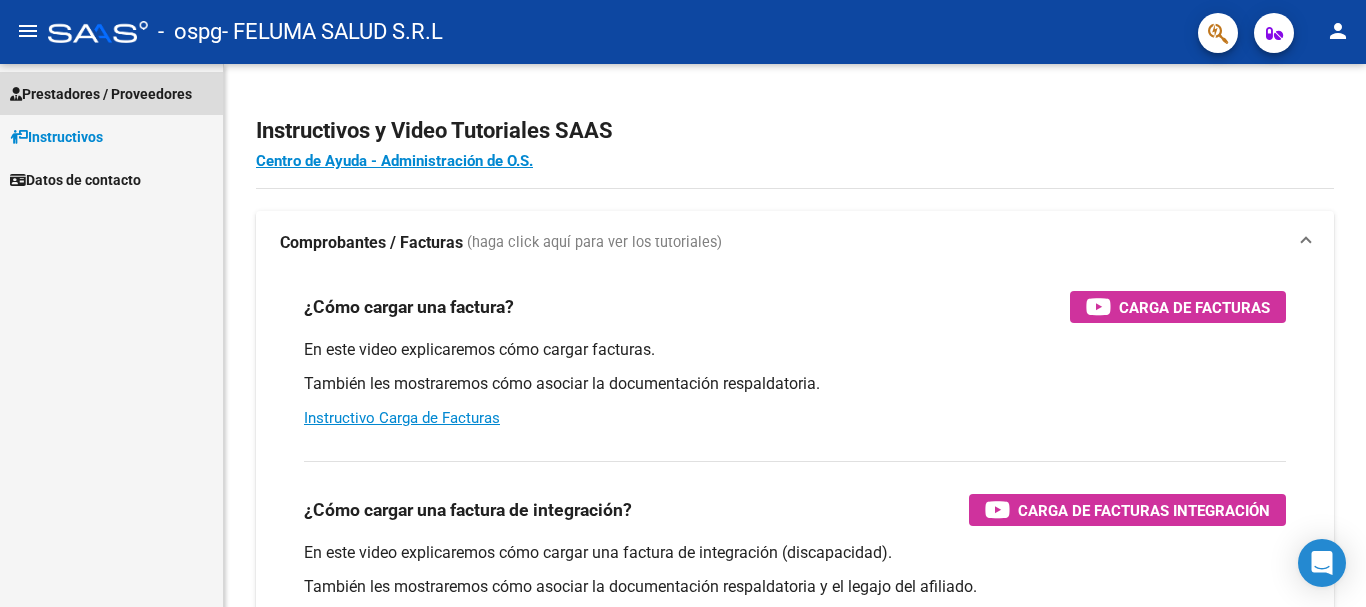 click on "Prestadores / Proveedores" at bounding box center [101, 94] 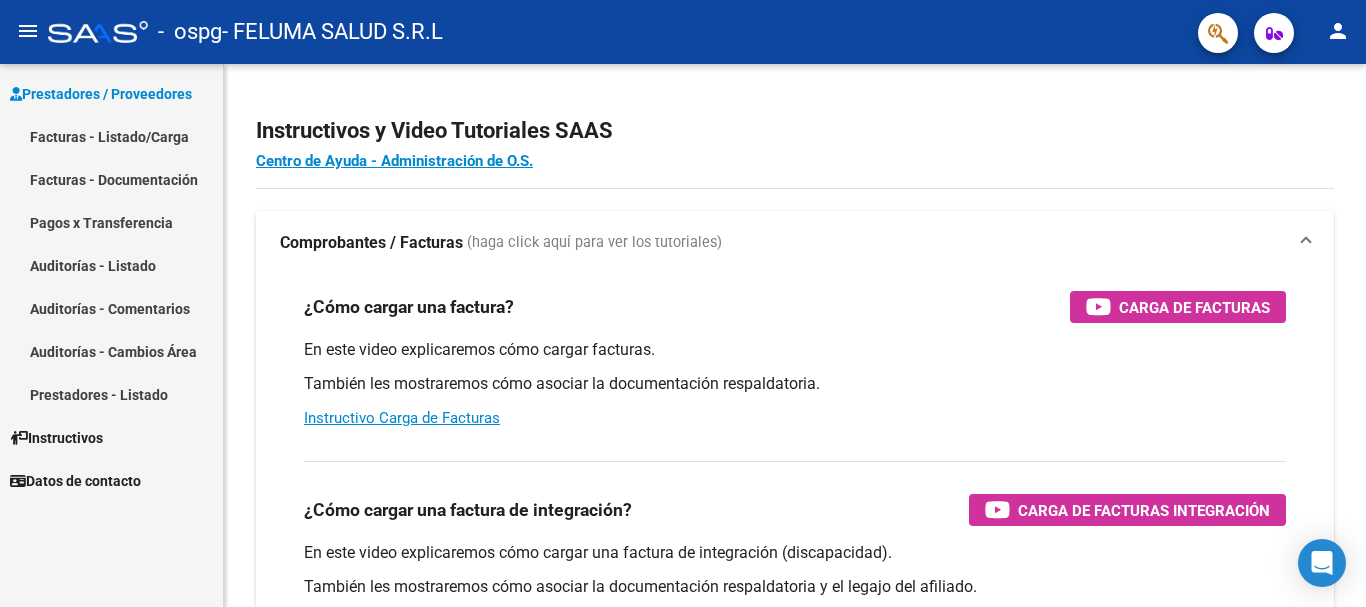 click on "Facturas - Listado/Carga" at bounding box center (111, 136) 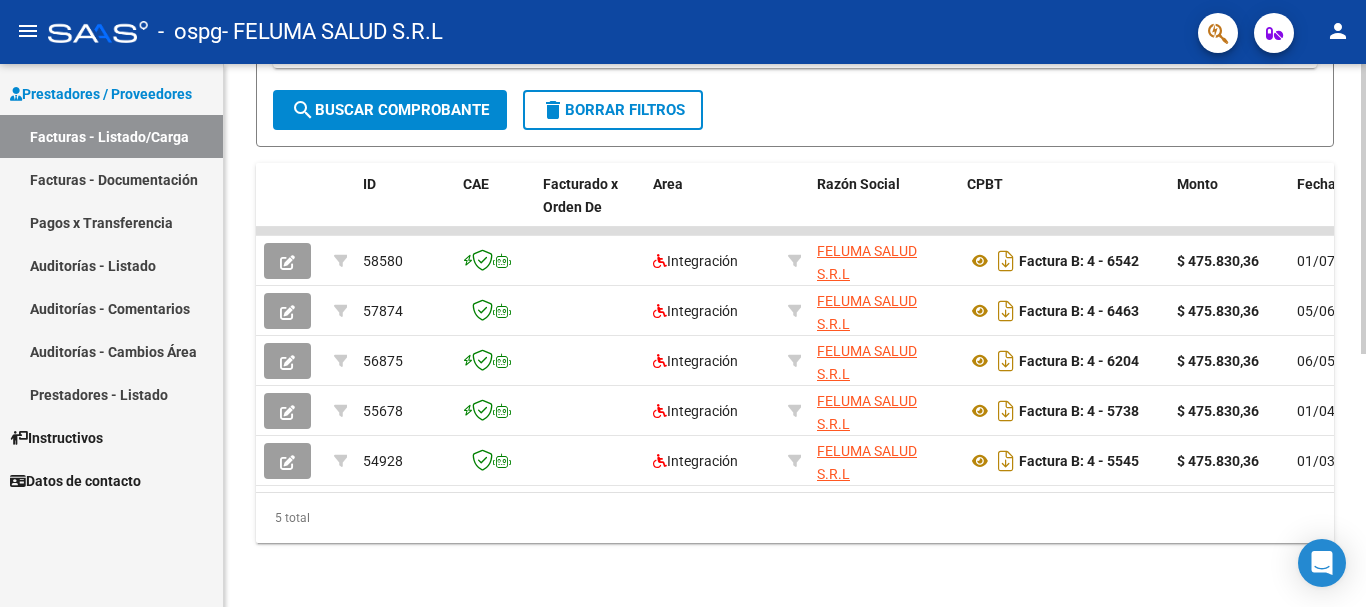 scroll, scrollTop: 0, scrollLeft: 0, axis: both 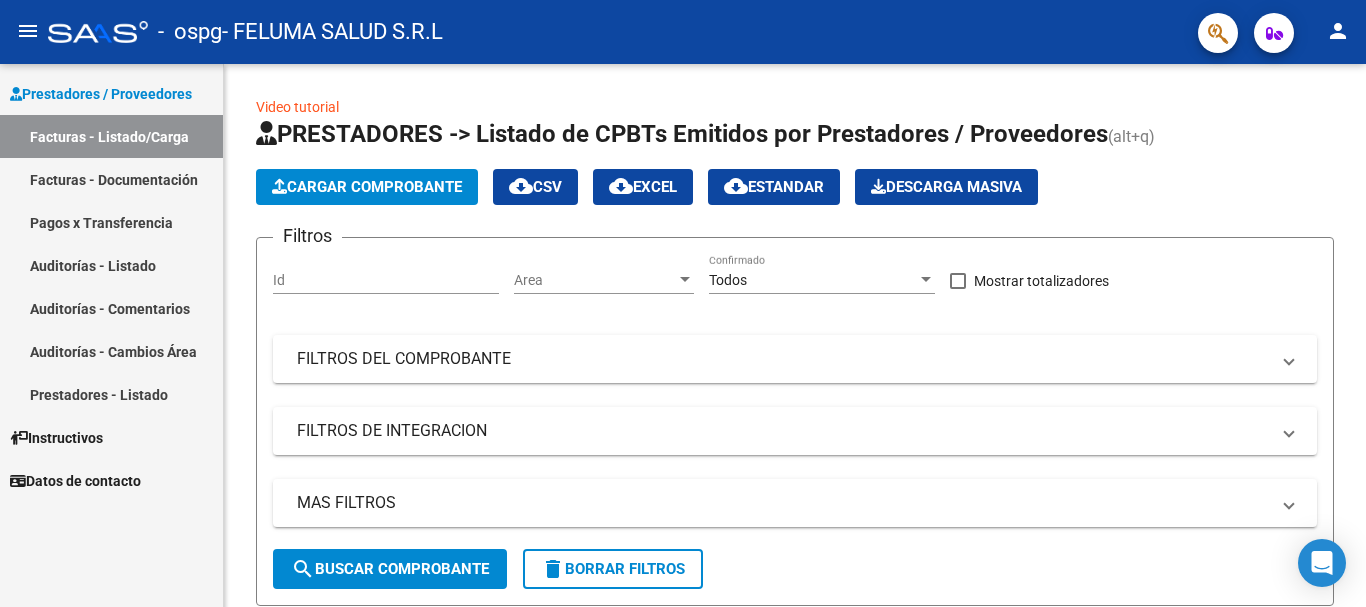 click on "Prestadores / Proveedores" at bounding box center [101, 94] 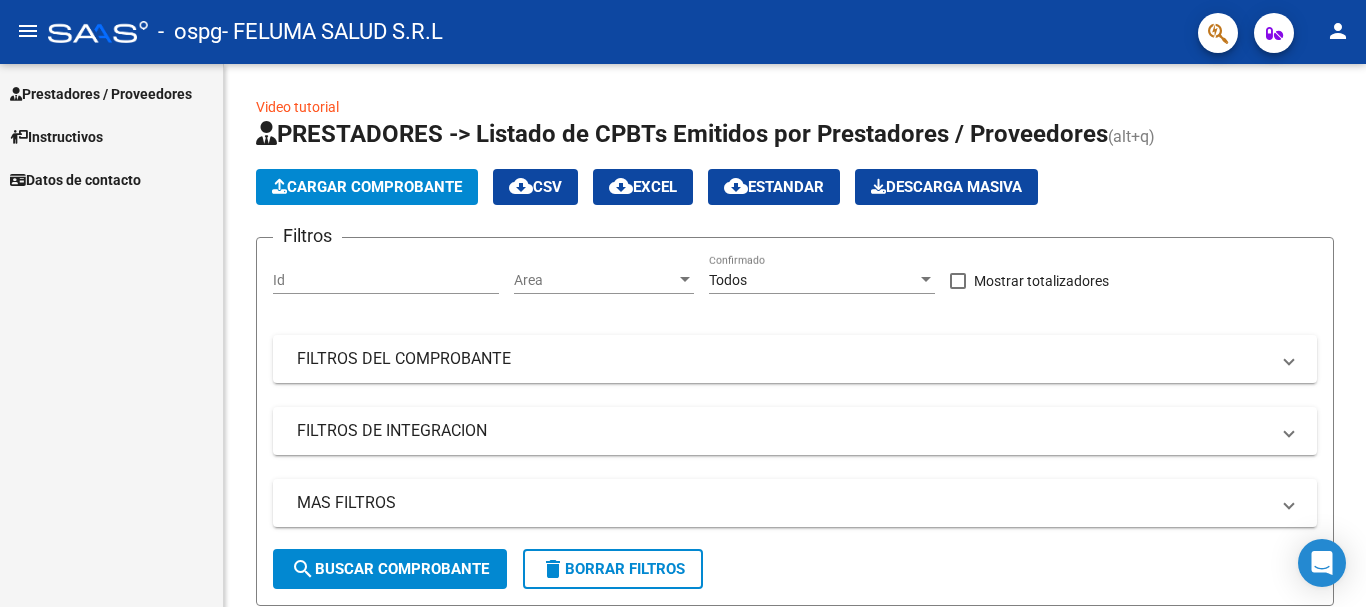 click on "Instructivos" at bounding box center (56, 137) 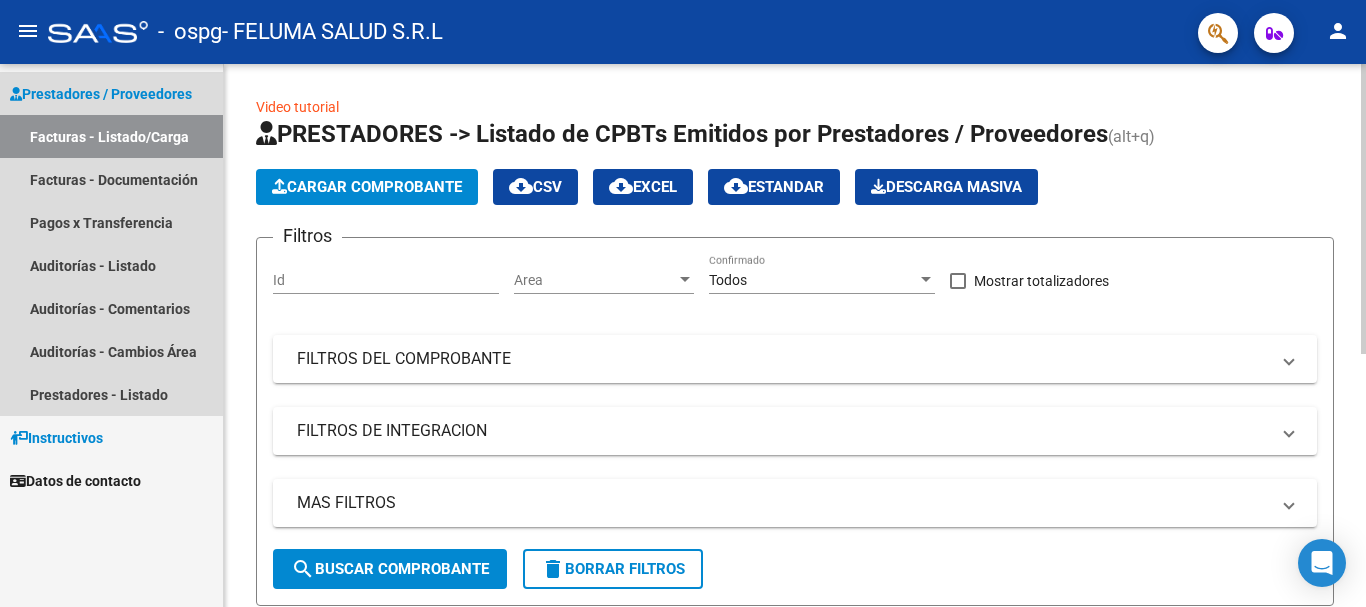 click on "Prestadores / Proveedores" at bounding box center (111, 93) 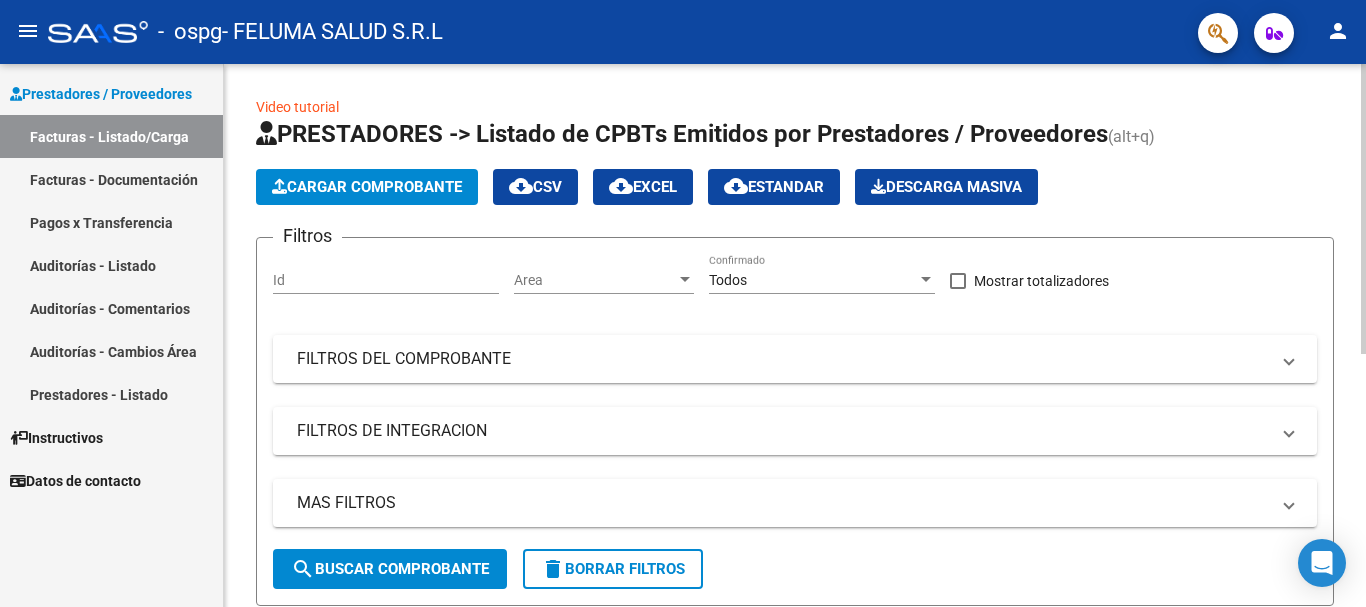 click 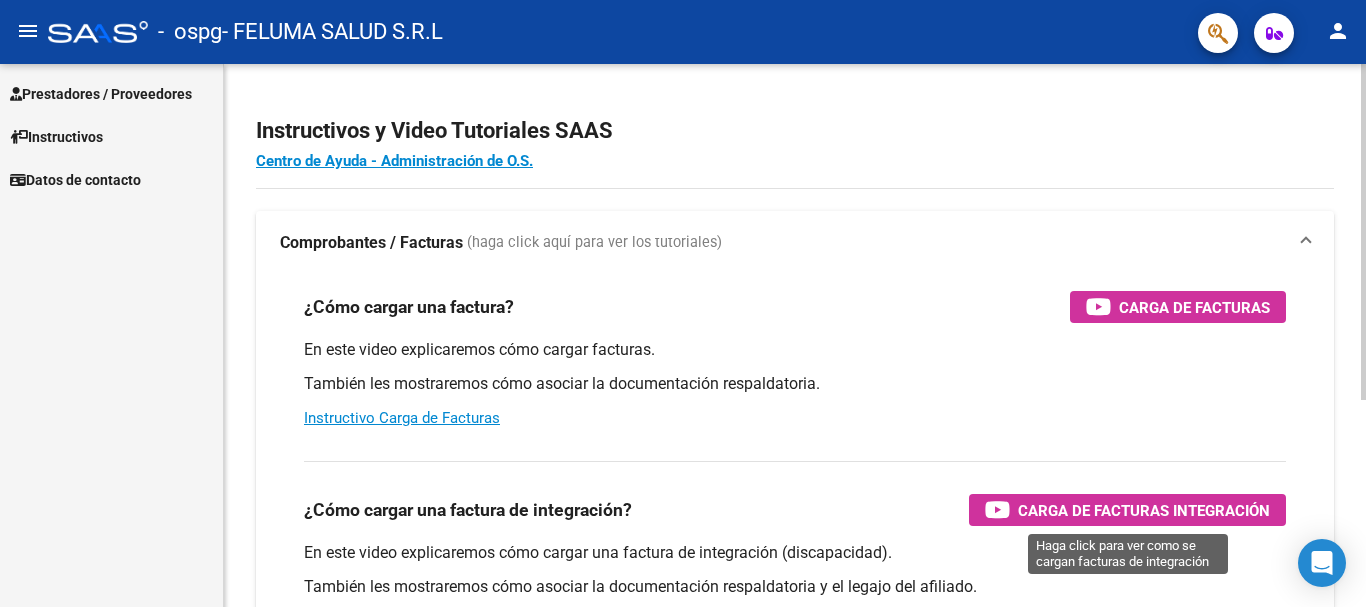 click on "Carga de Facturas Integración" at bounding box center (1144, 510) 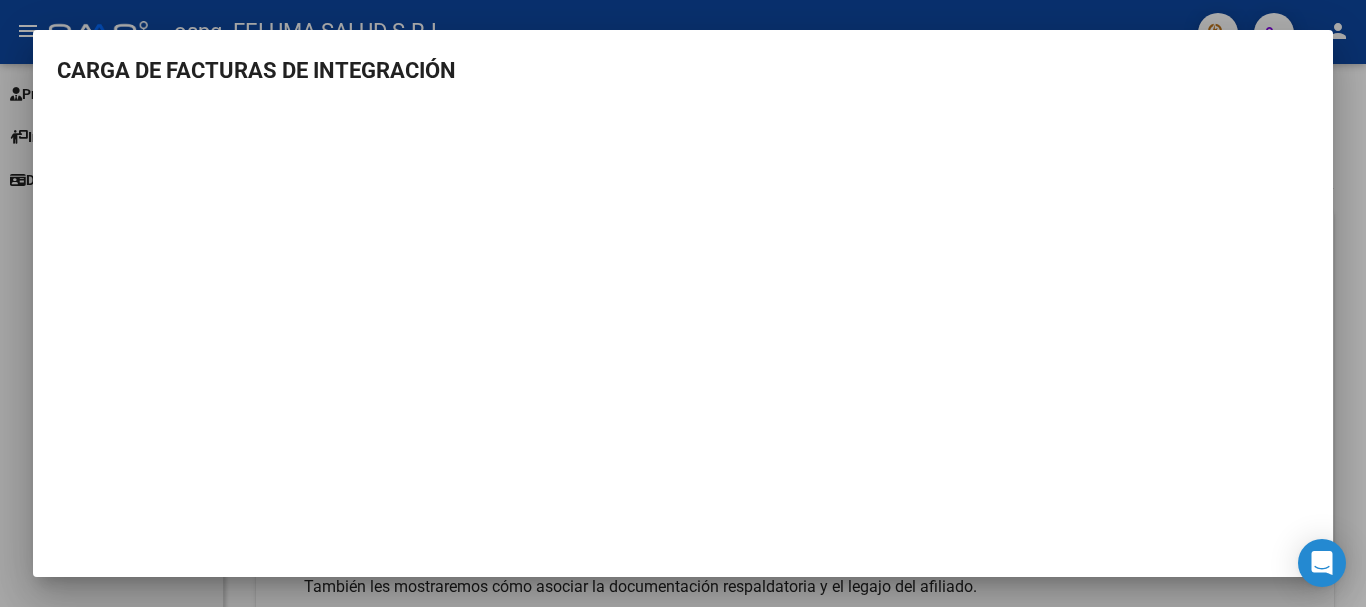 click on "CARGA DE FACTURAS DE INTEGRACIÓN" at bounding box center (683, 307) 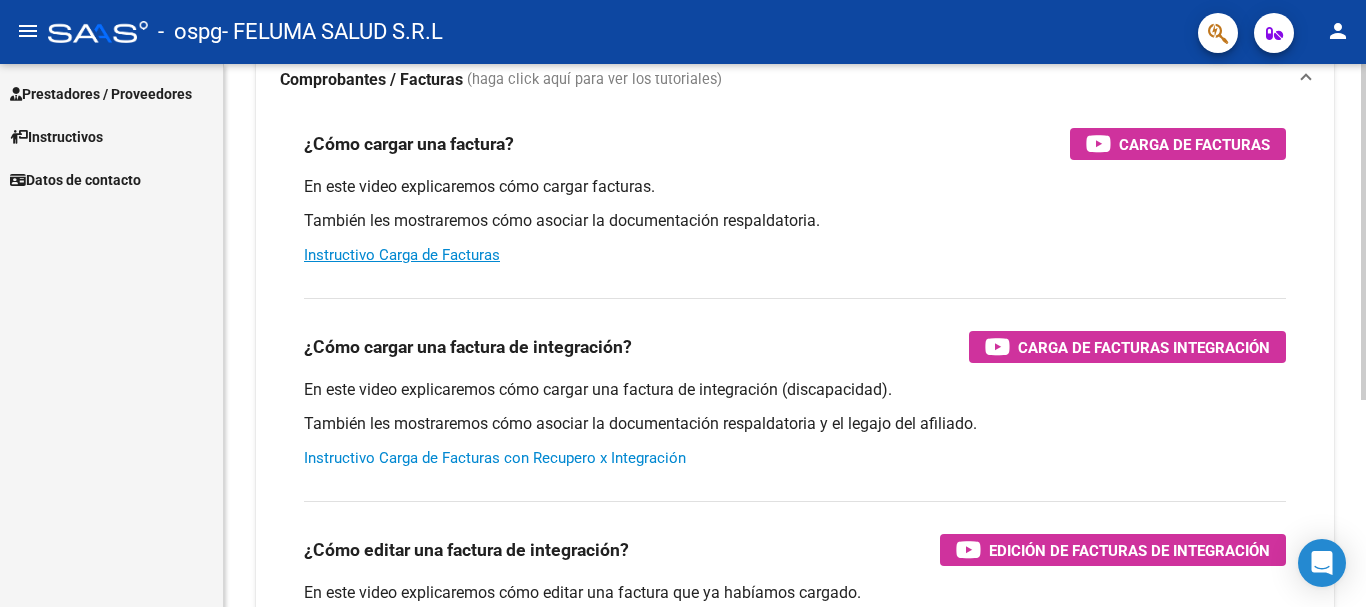 scroll, scrollTop: 134, scrollLeft: 0, axis: vertical 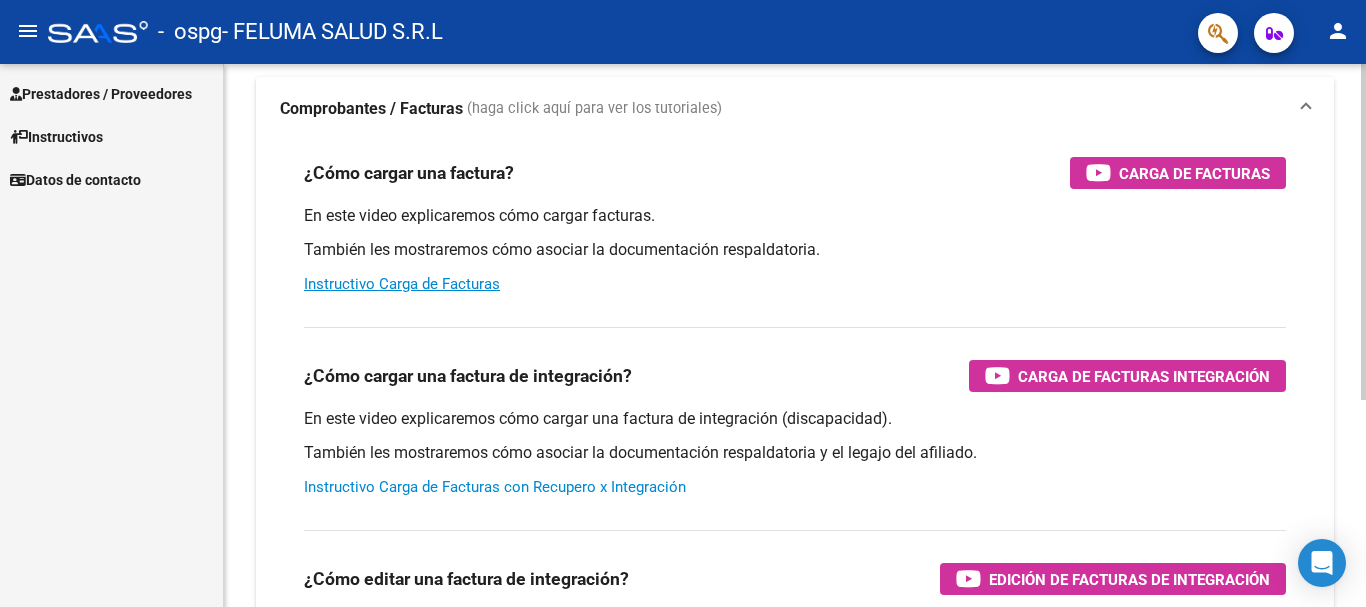click on "Instructivo Carga de Facturas con Recupero x Integración" at bounding box center [495, 487] 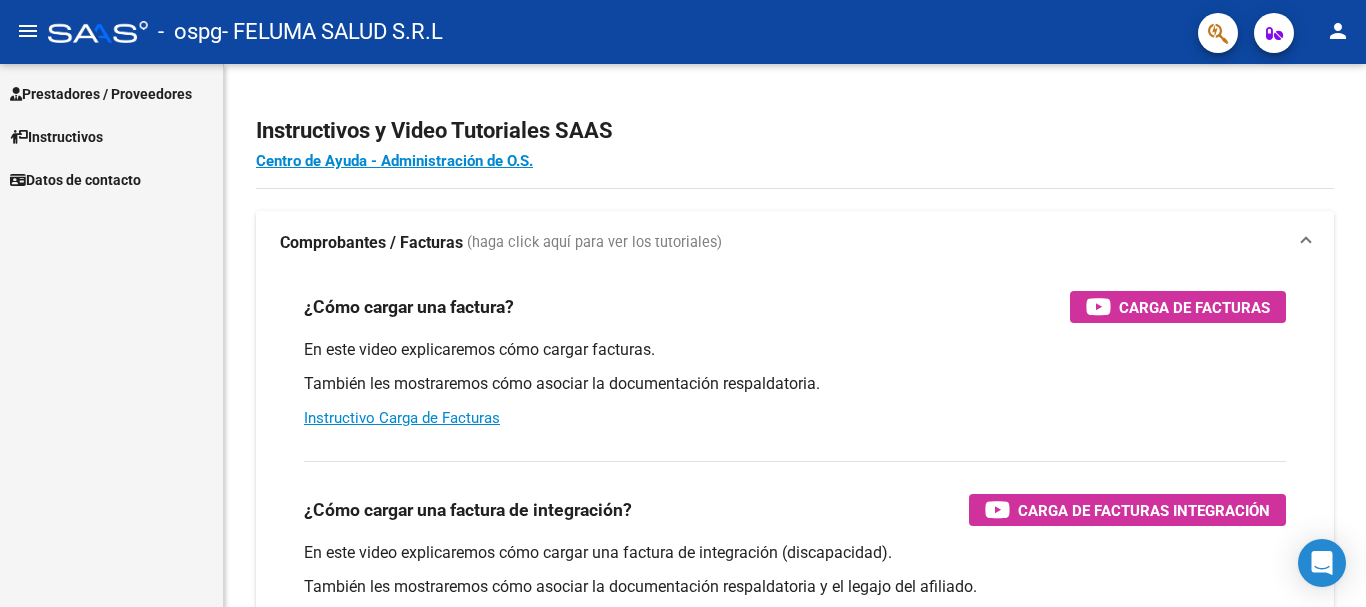 click on "Prestadores / Proveedores" at bounding box center (111, 93) 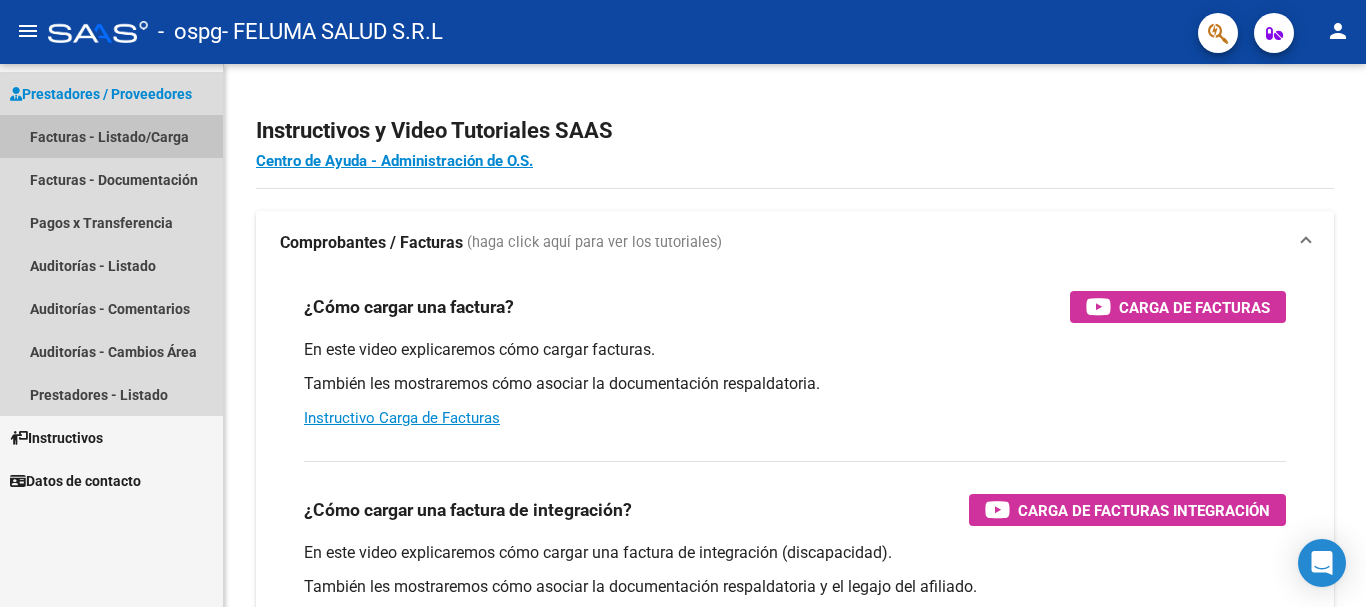 click on "Facturas - Listado/Carga" at bounding box center (111, 136) 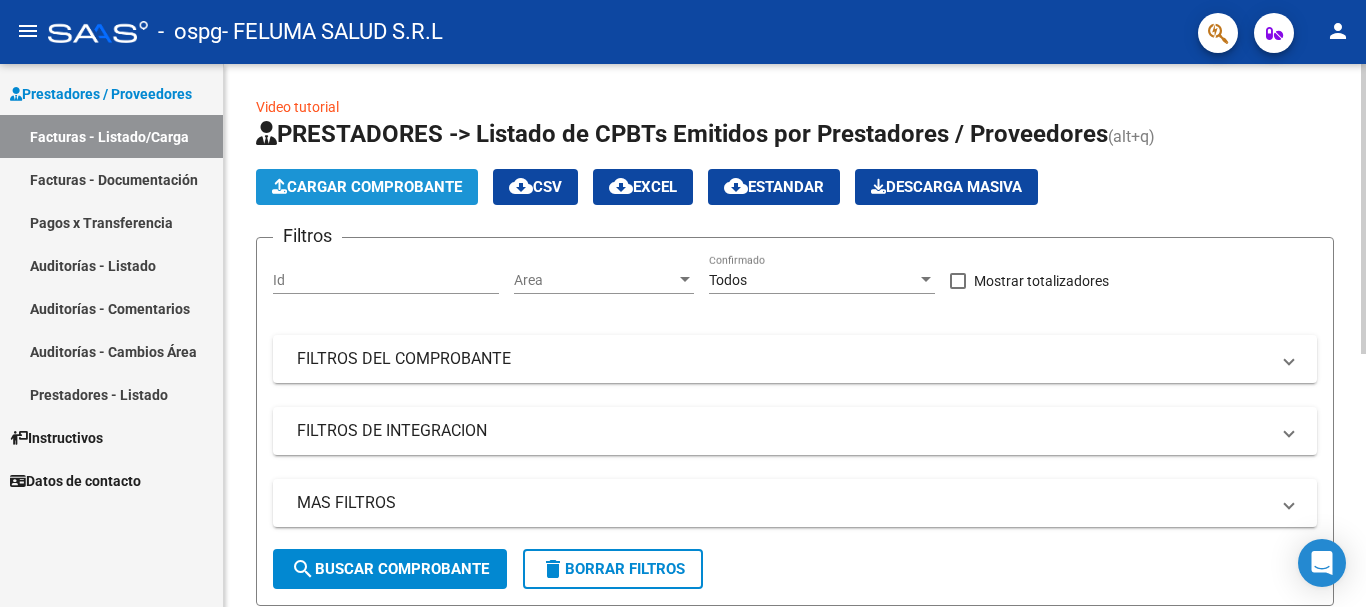 click on "Cargar Comprobante" 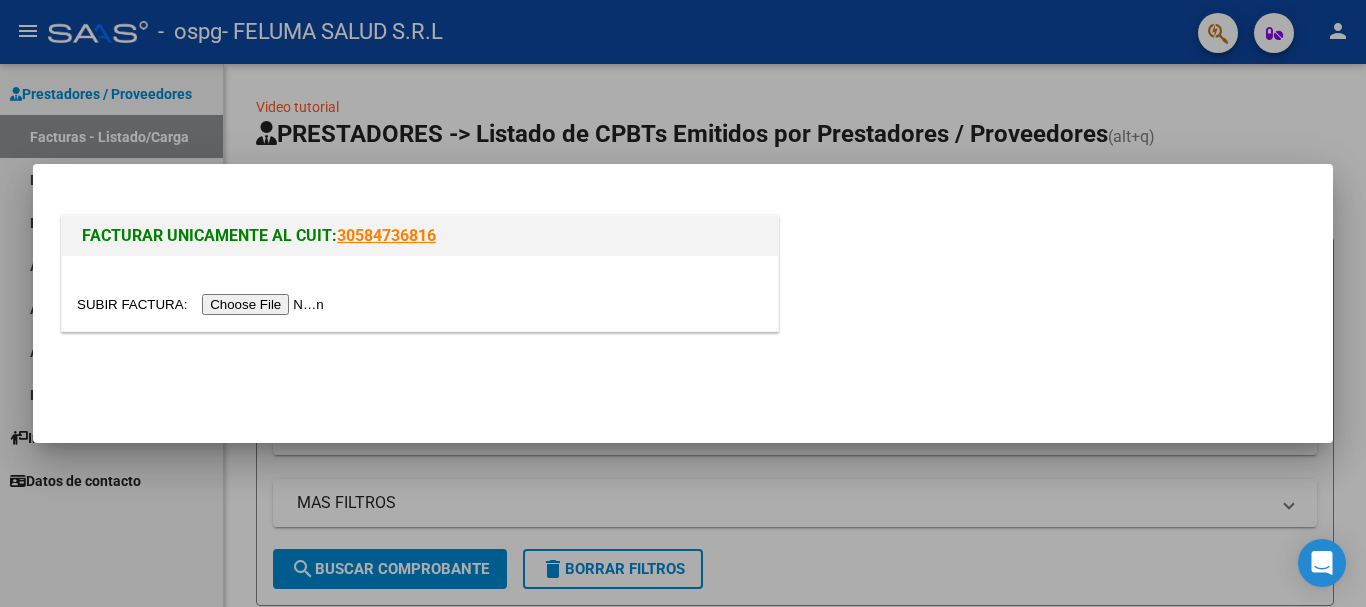click at bounding box center (203, 304) 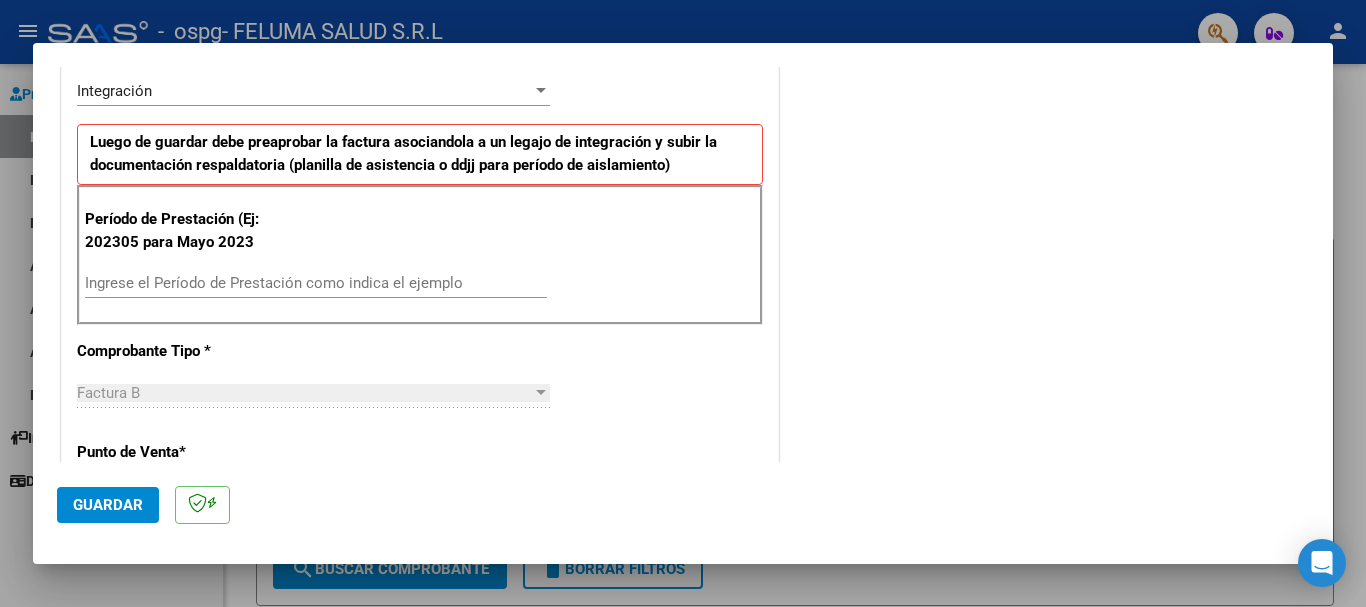 scroll, scrollTop: 500, scrollLeft: 0, axis: vertical 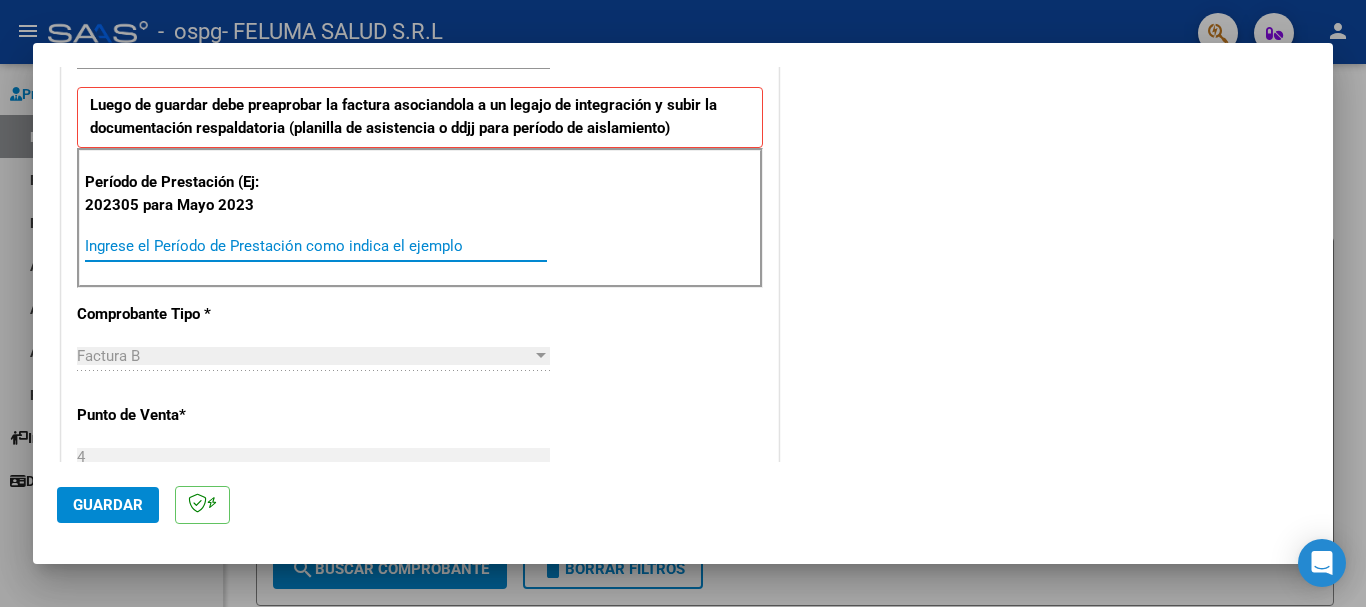 click on "Ingrese el Período de Prestación como indica el ejemplo" at bounding box center [316, 246] 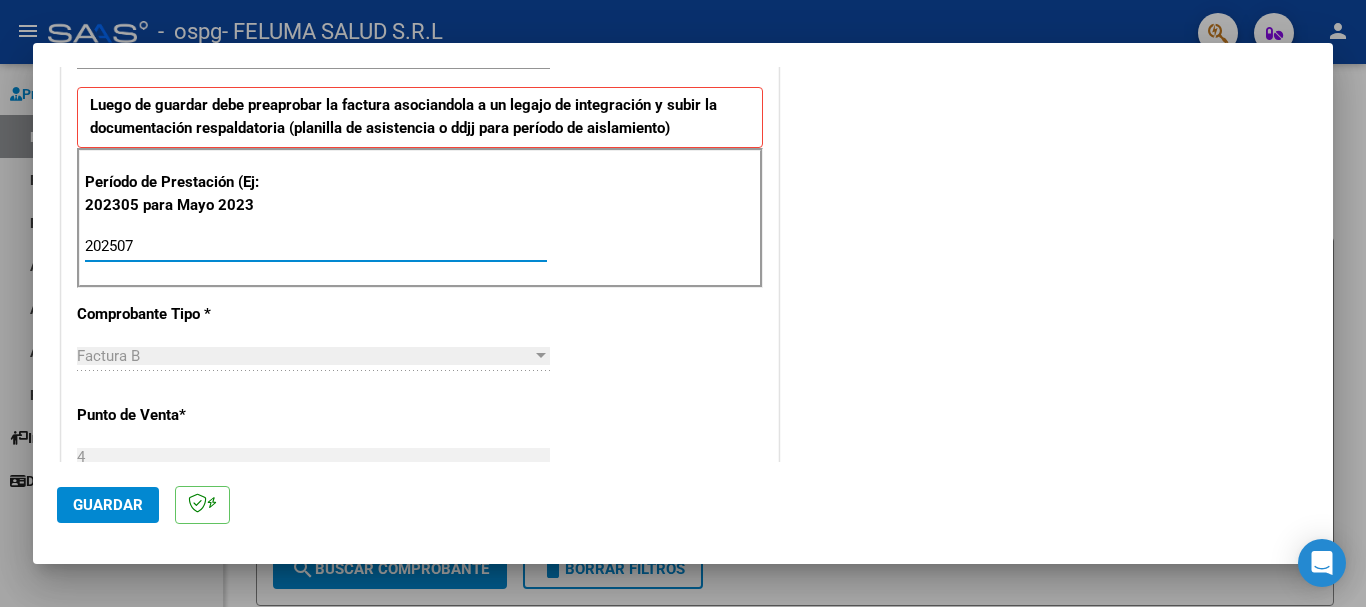 type on "202507" 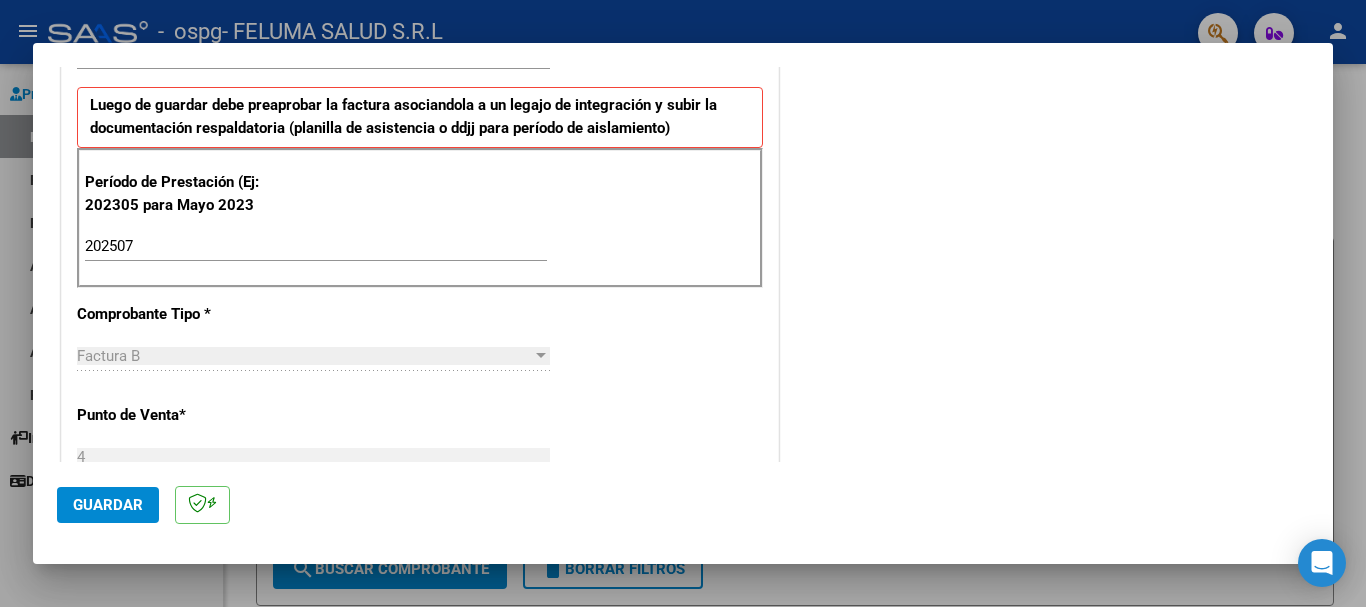 click on "COMENTARIOS Comentarios del Prestador / Gerenciador:" at bounding box center (1046, 439) 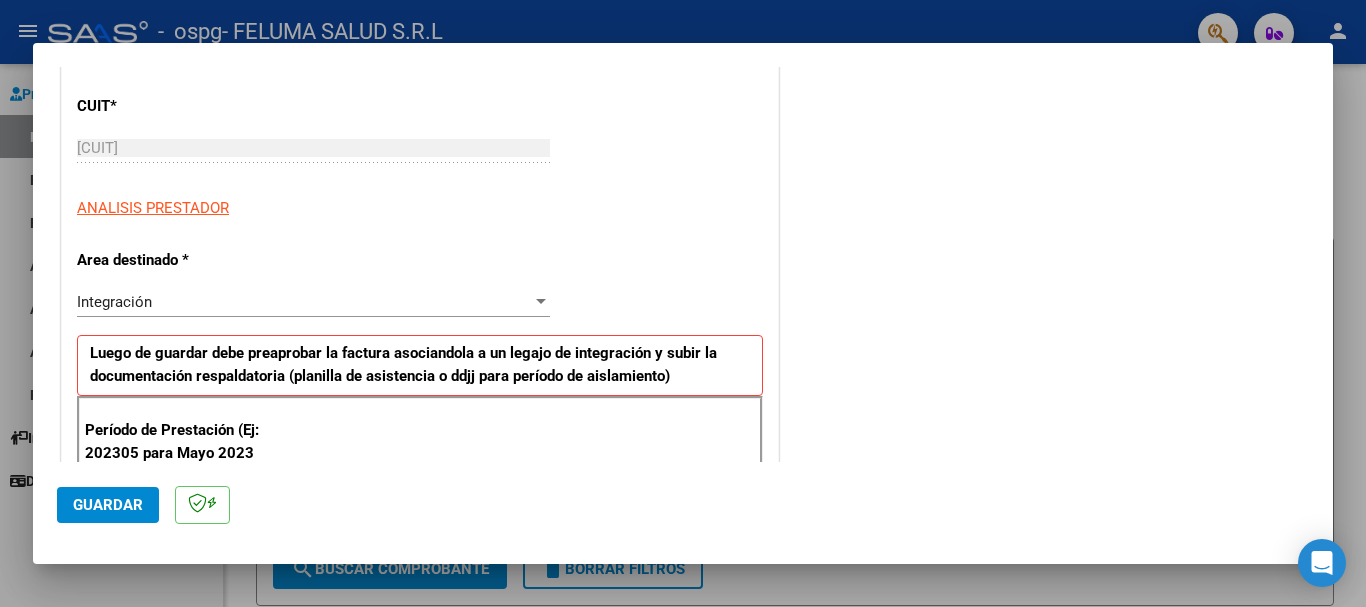 scroll, scrollTop: 127, scrollLeft: 0, axis: vertical 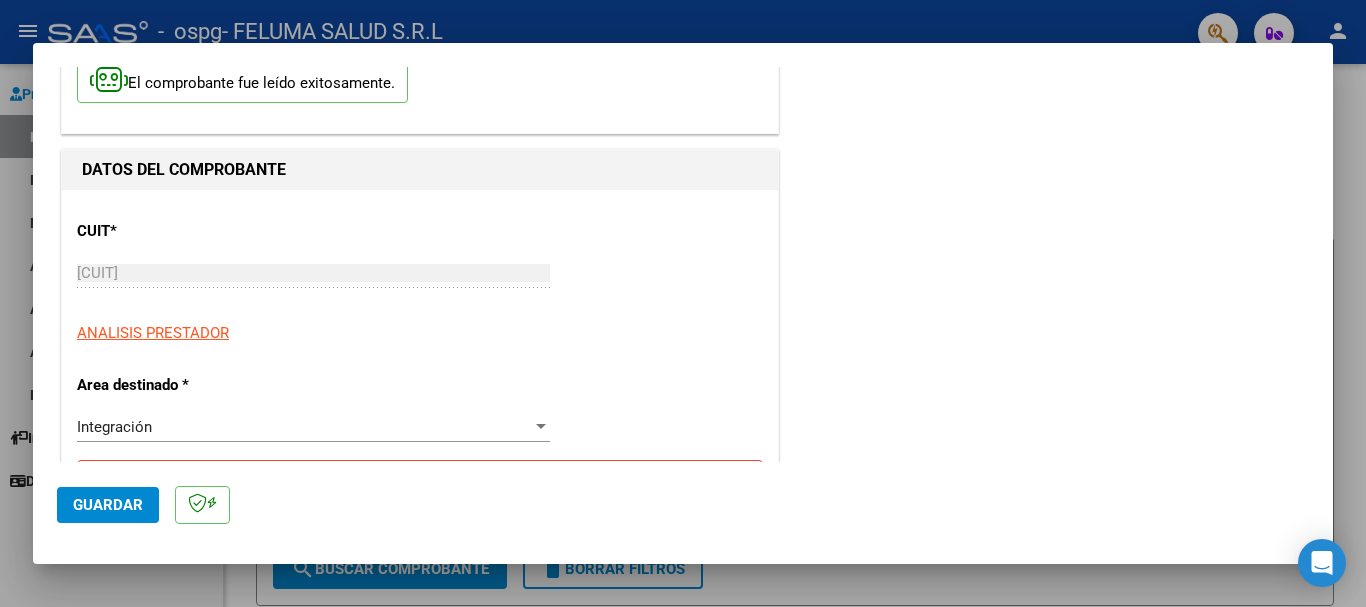 click on "Guardar" 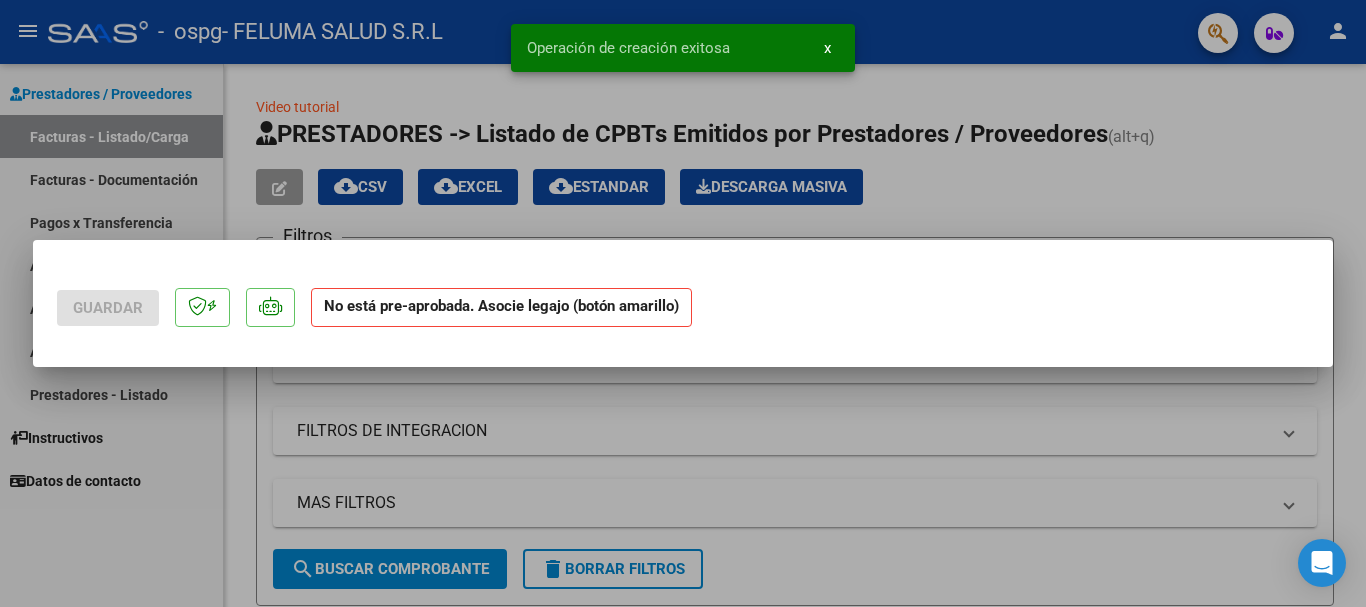 scroll, scrollTop: 0, scrollLeft: 0, axis: both 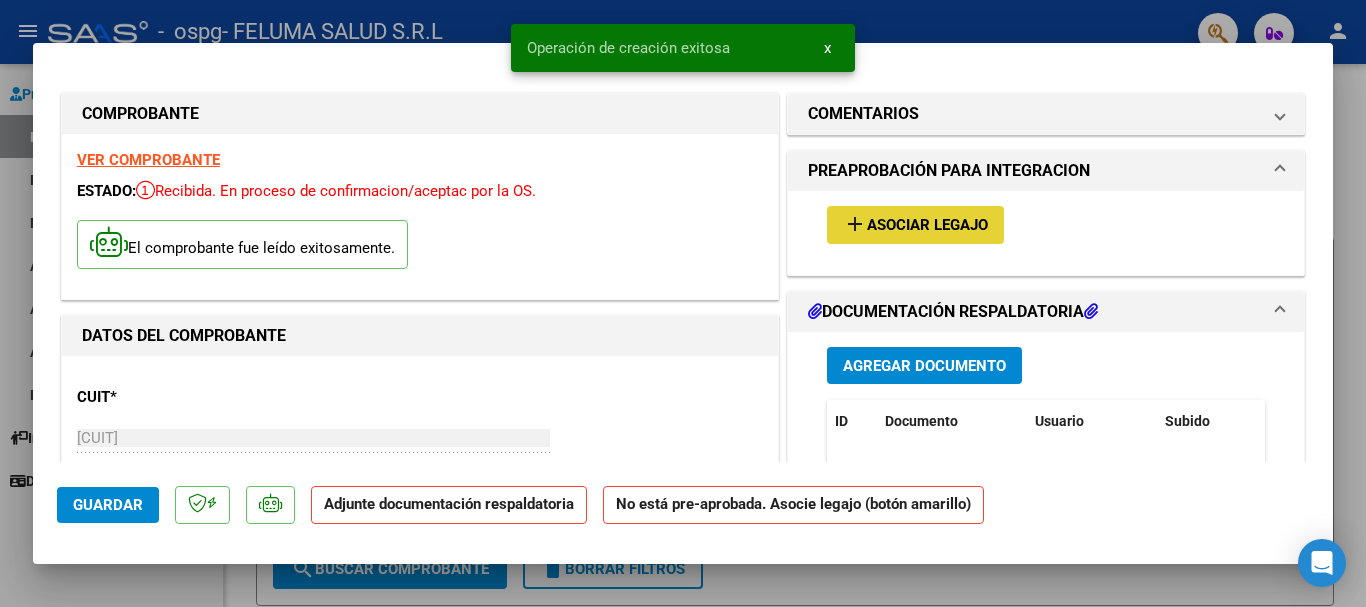click on "Asociar Legajo" at bounding box center (927, 226) 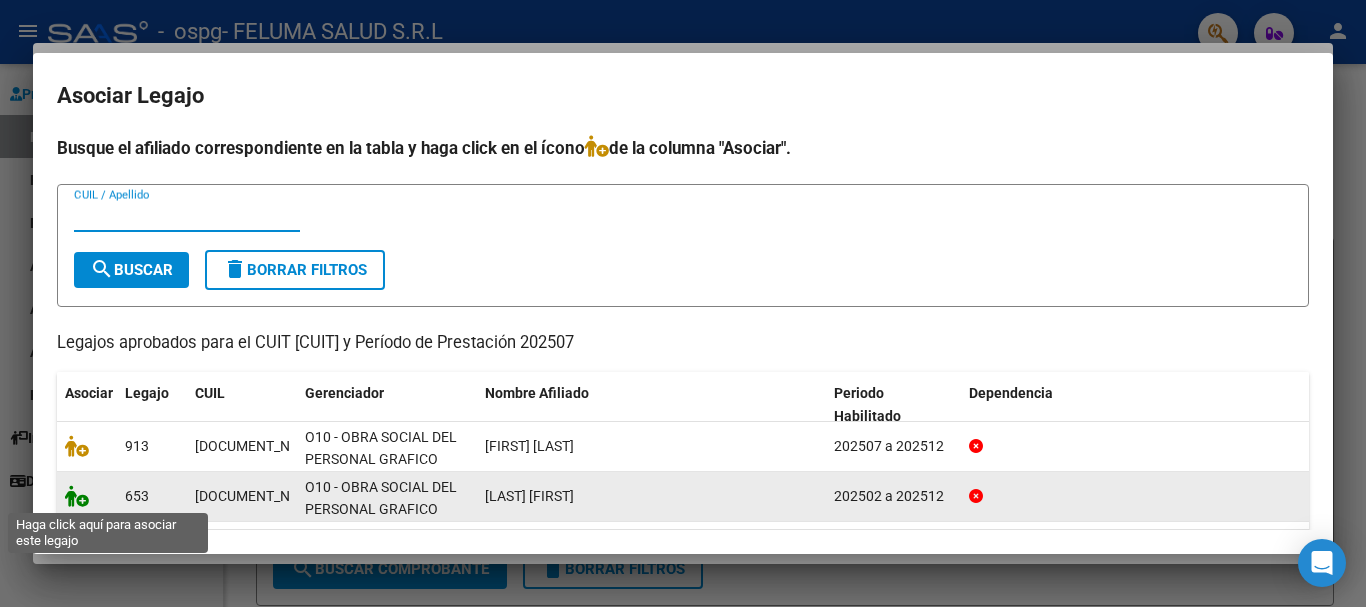 click 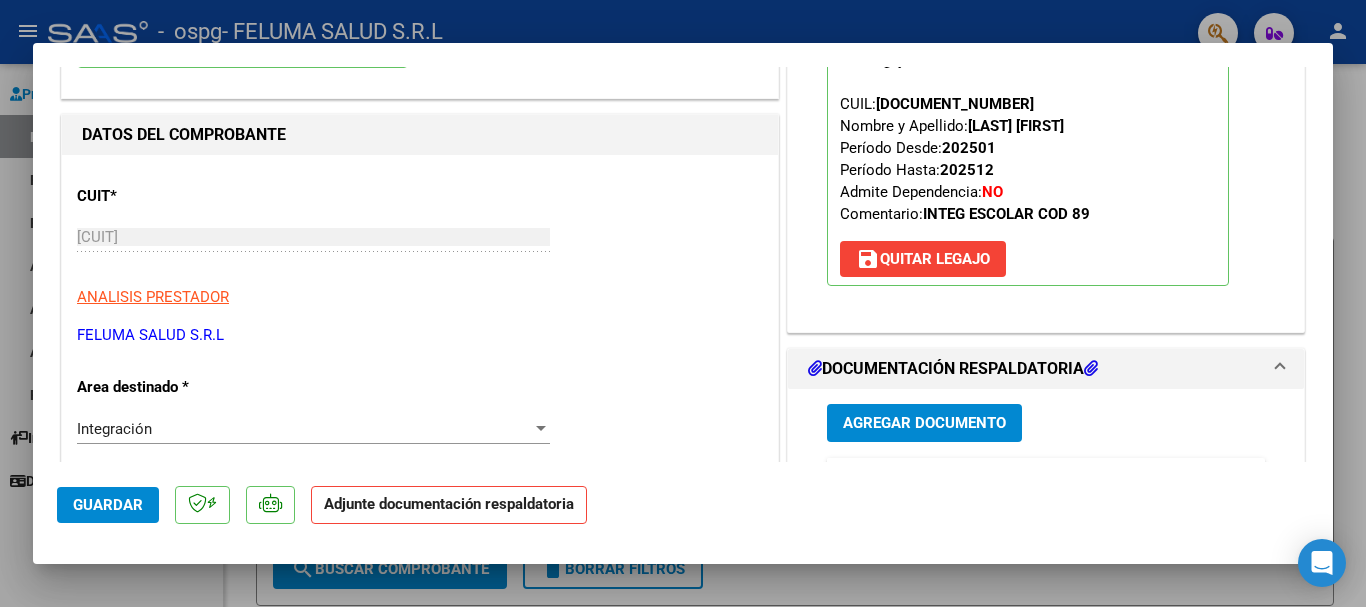 scroll, scrollTop: 300, scrollLeft: 0, axis: vertical 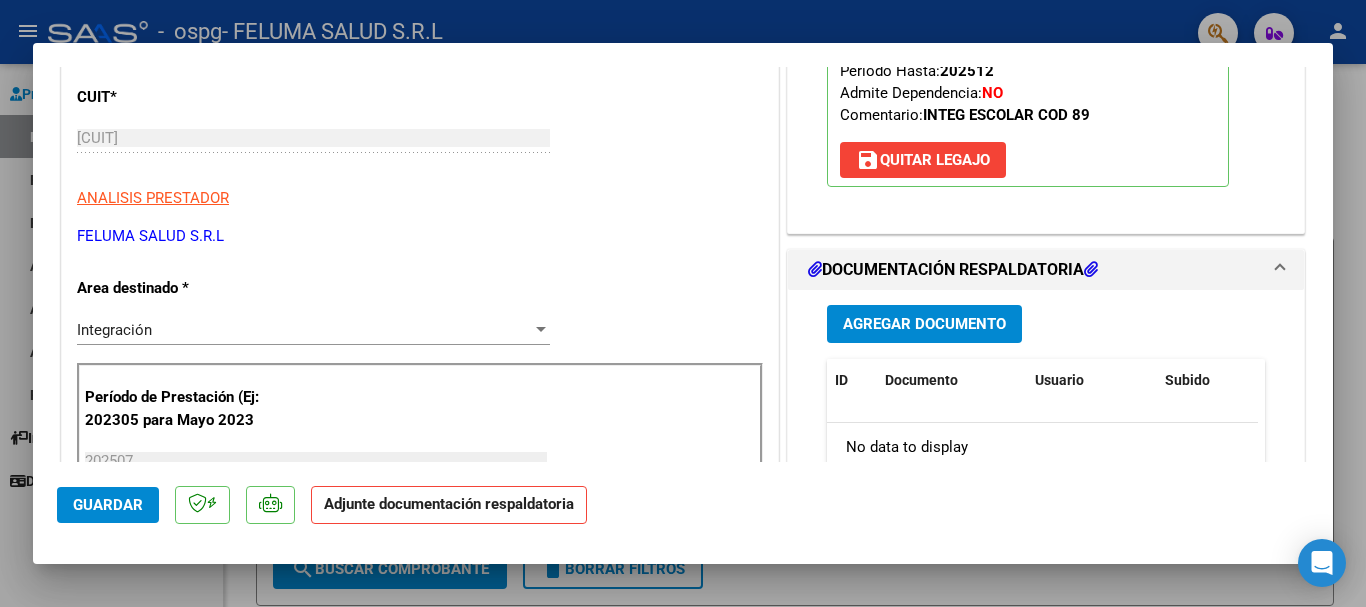 click on "Agregar Documento" at bounding box center (924, 325) 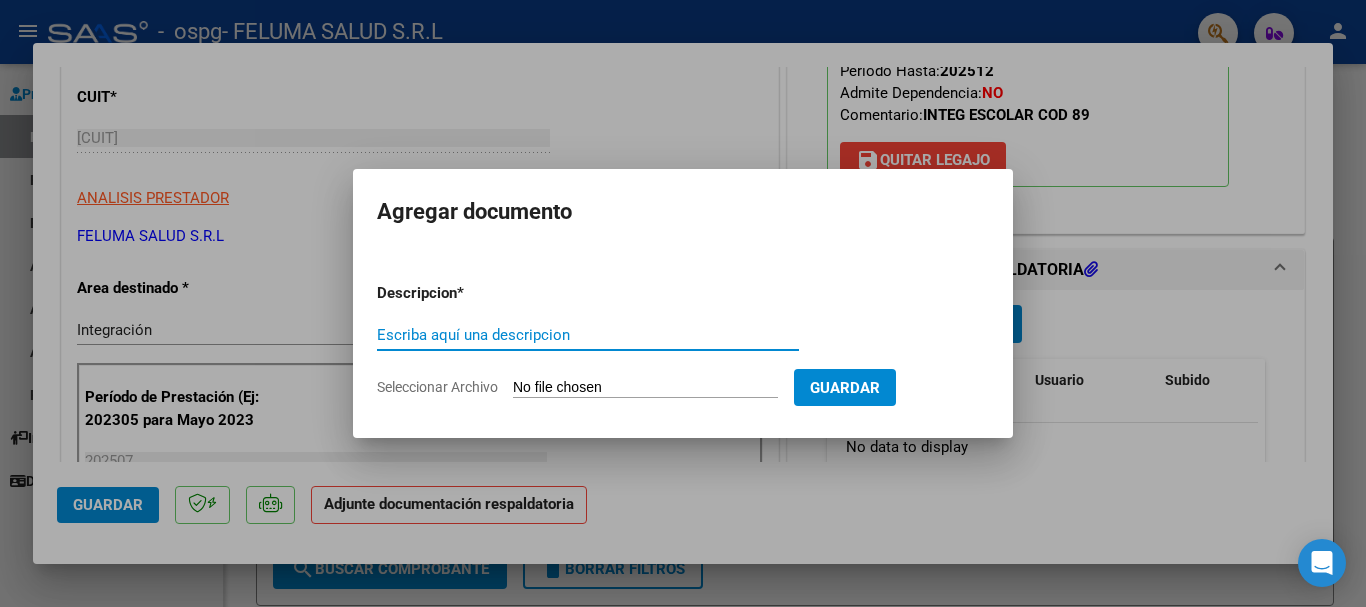 click on "Escriba aquí una descripcion" at bounding box center [588, 335] 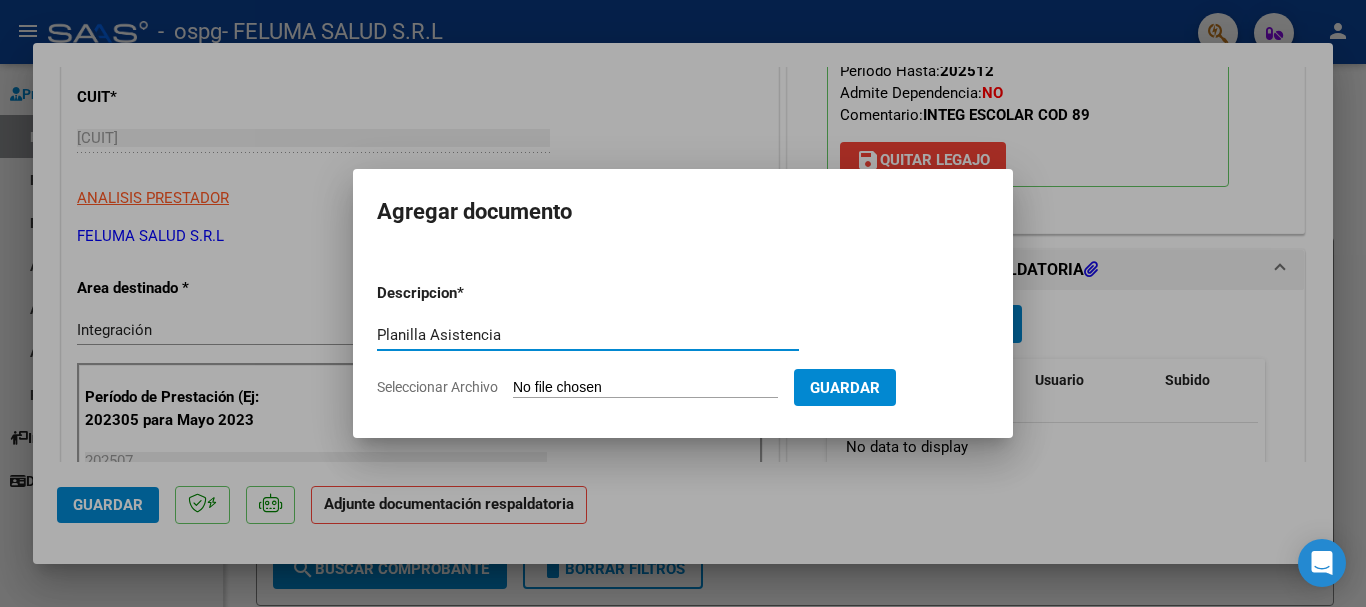 type on "Planilla Asistencia" 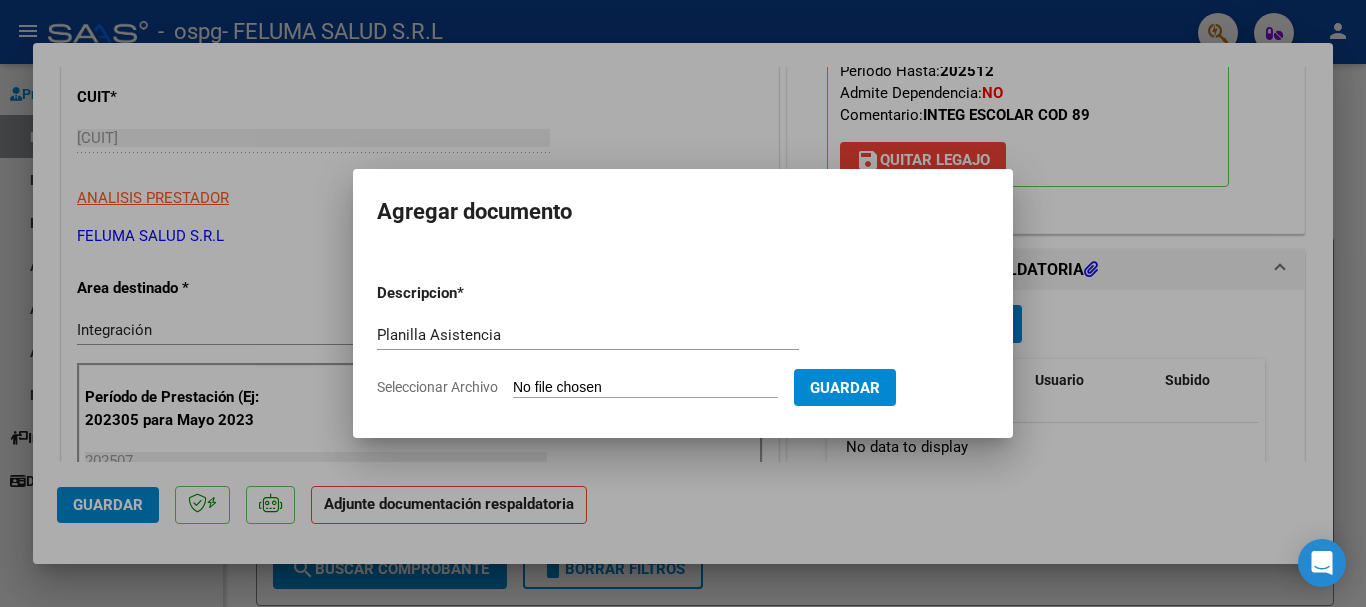 type on "C:\fakepath\PLANILLA_54342292_GOMEZ_ALCARAZ_202502261105392.pdf" 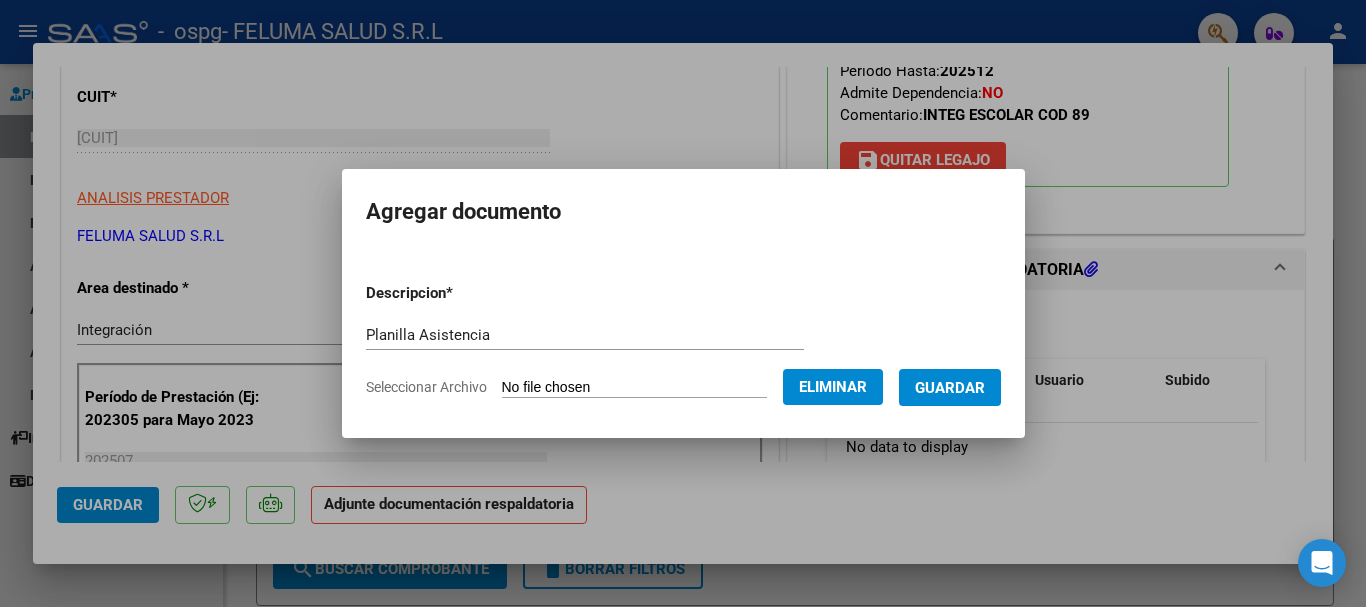 click on "Planilla Asistencia Escriba aquí una descripcion" at bounding box center [585, 335] 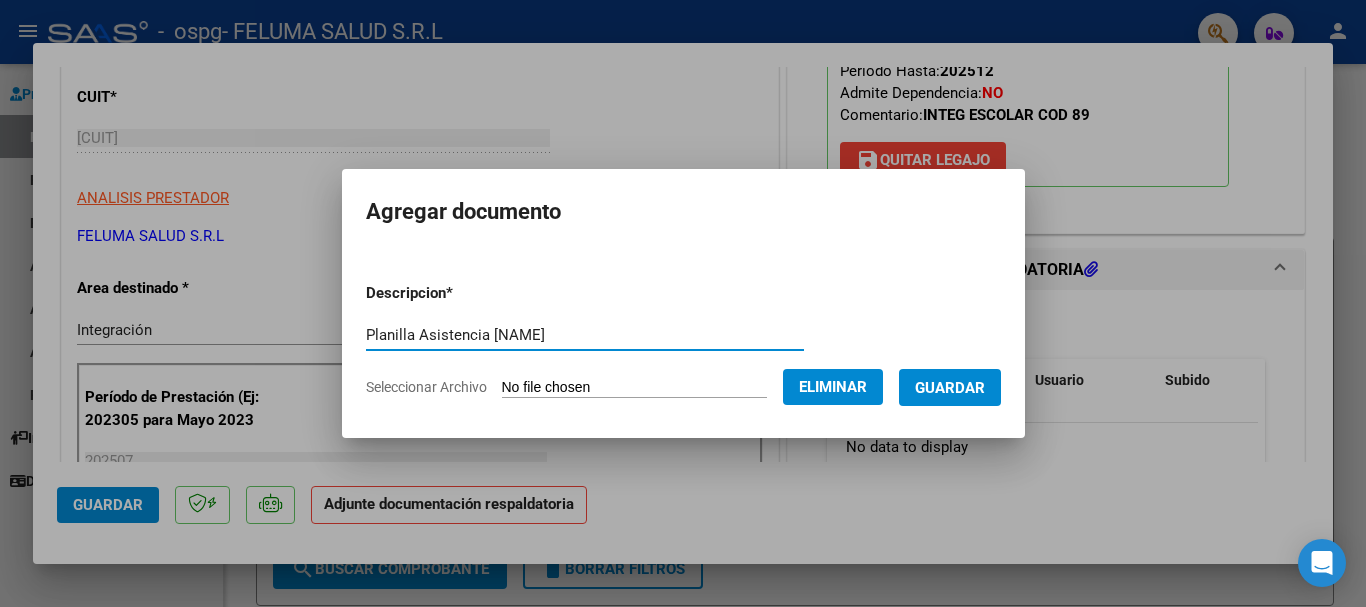 type on "Planilla Asistencia [NAME]" 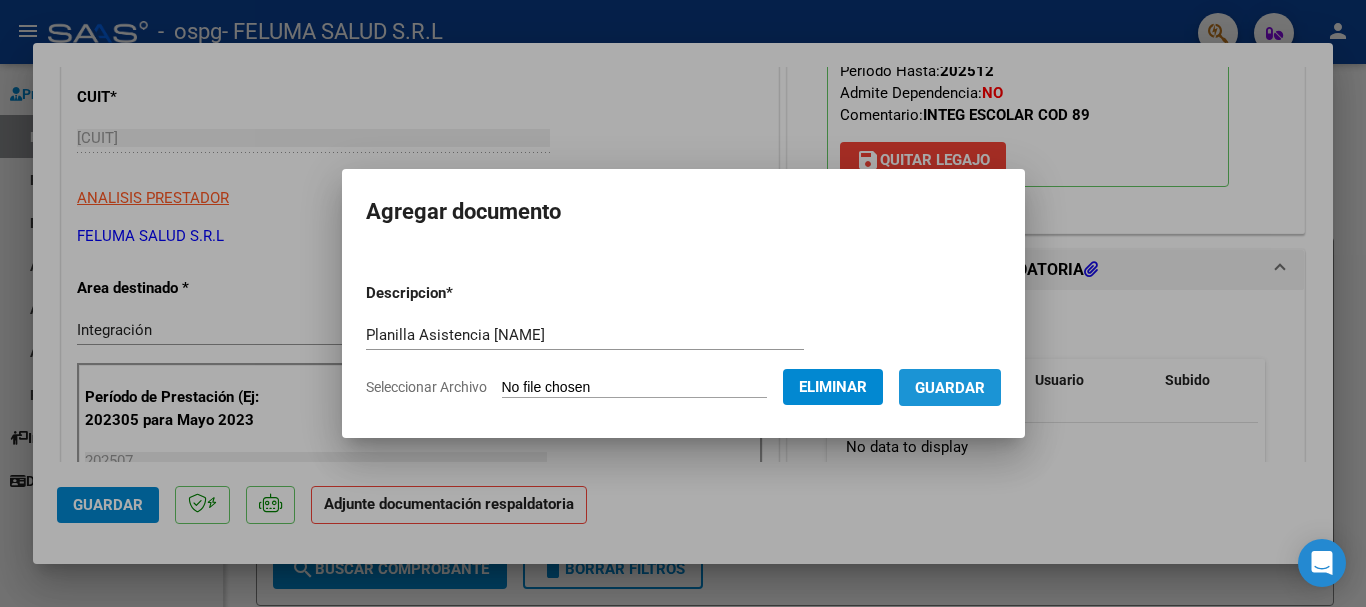 click on "Guardar" at bounding box center (950, 388) 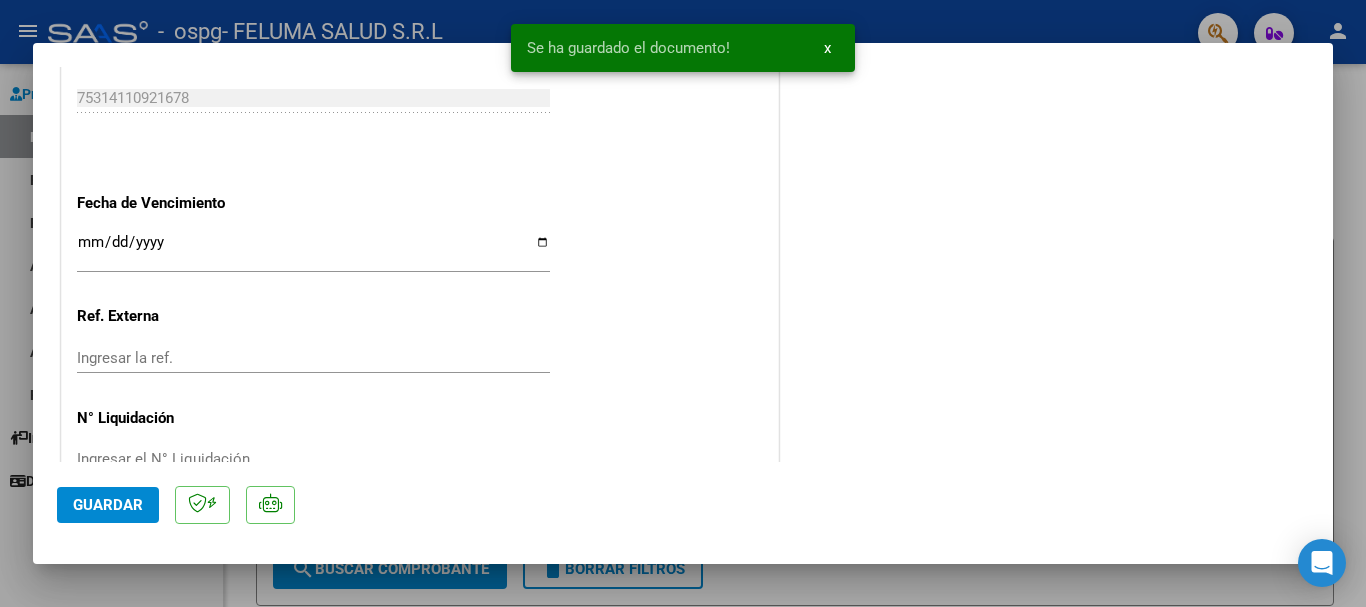 scroll, scrollTop: 1395, scrollLeft: 0, axis: vertical 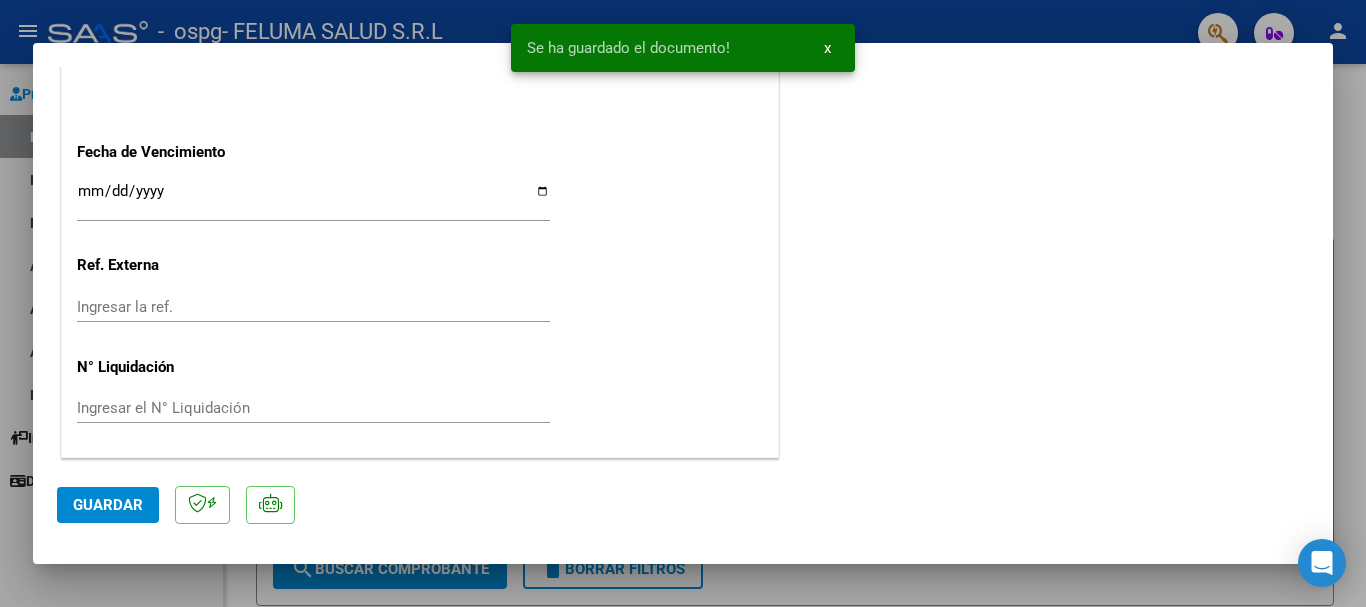 click on "Guardar" 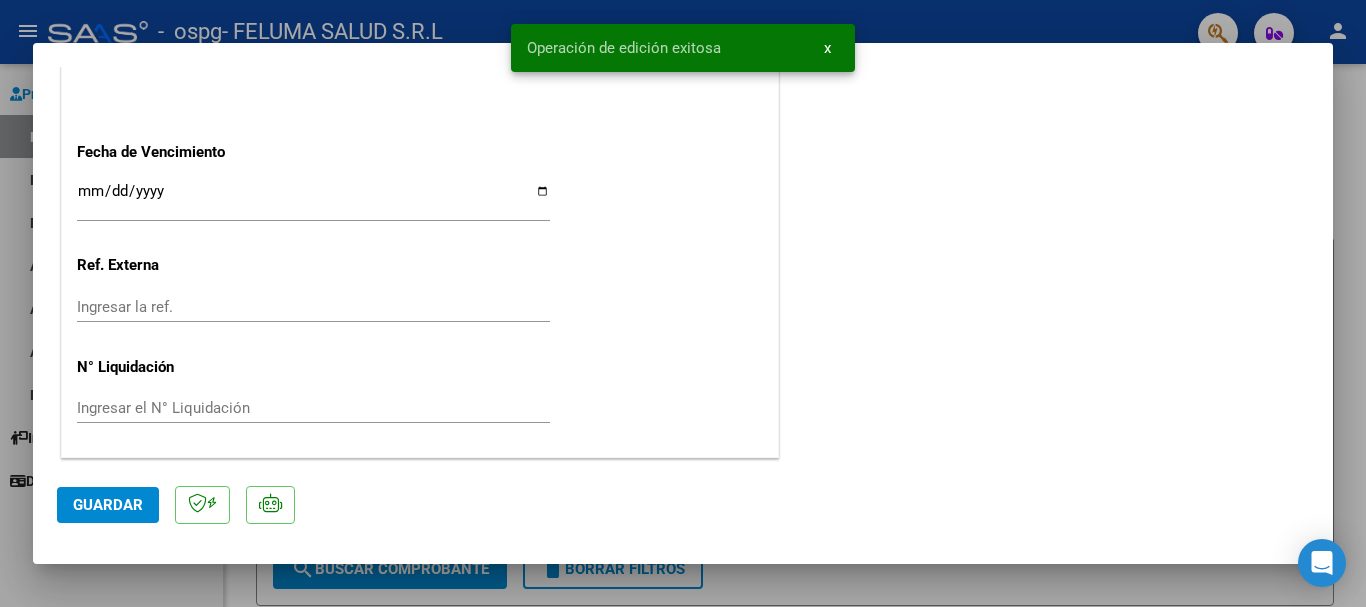 scroll, scrollTop: 1195, scrollLeft: 0, axis: vertical 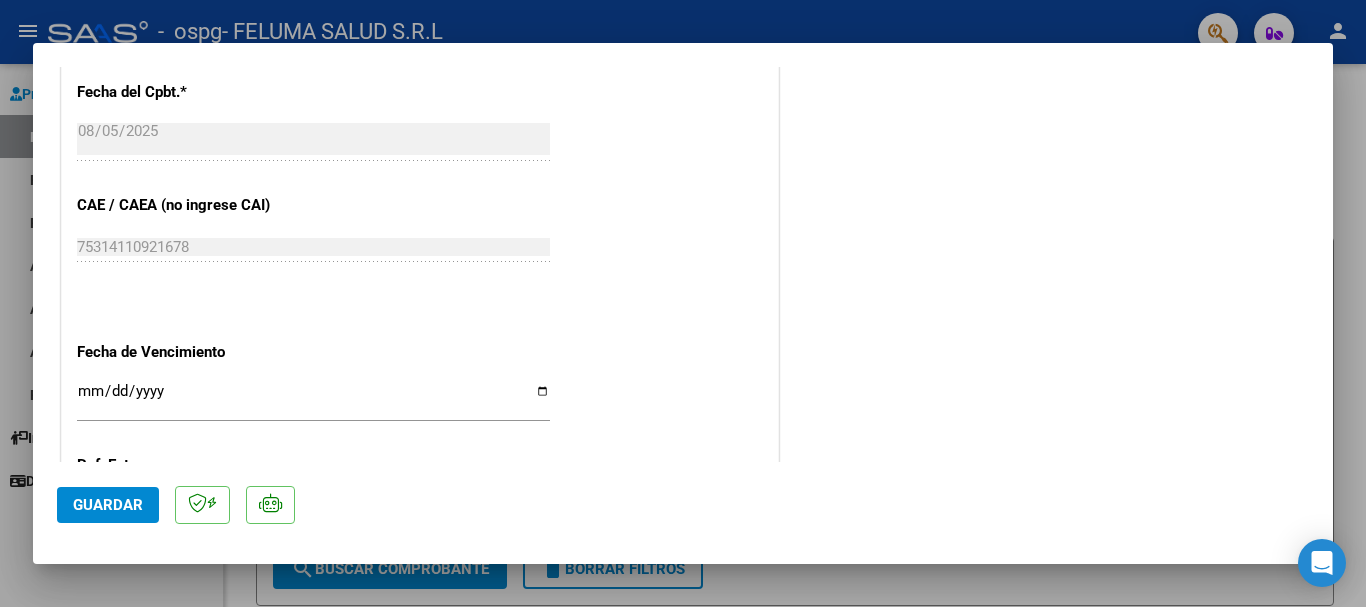 click on "Guardar" 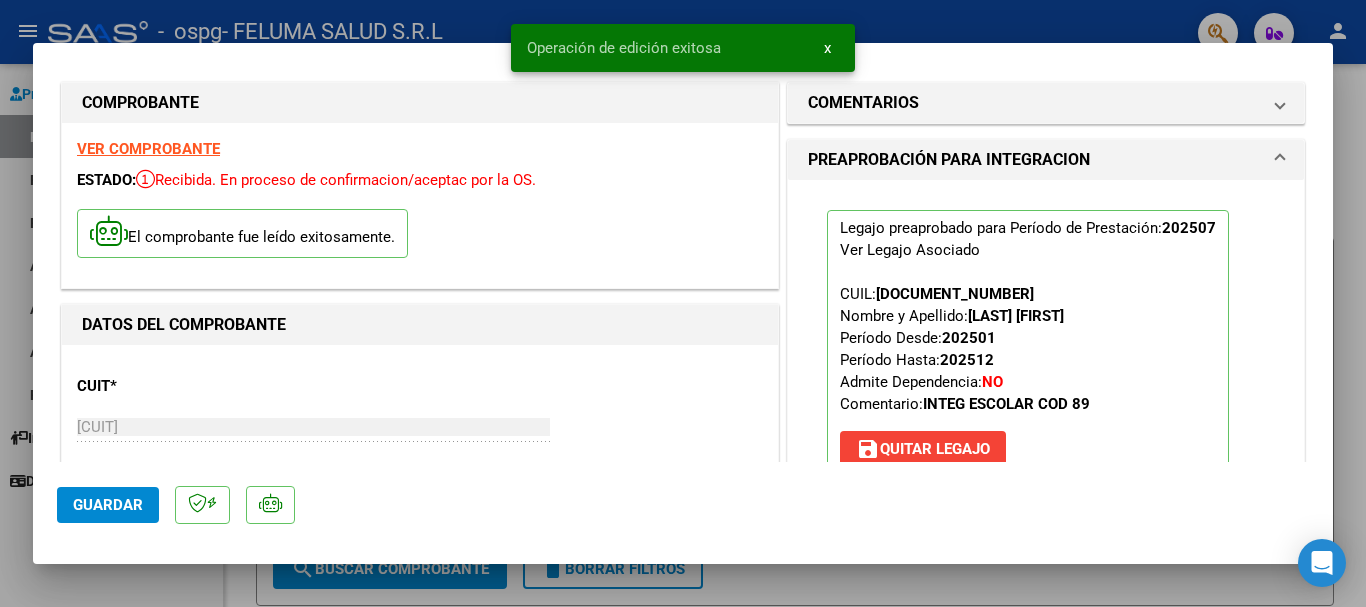 scroll, scrollTop: 0, scrollLeft: 0, axis: both 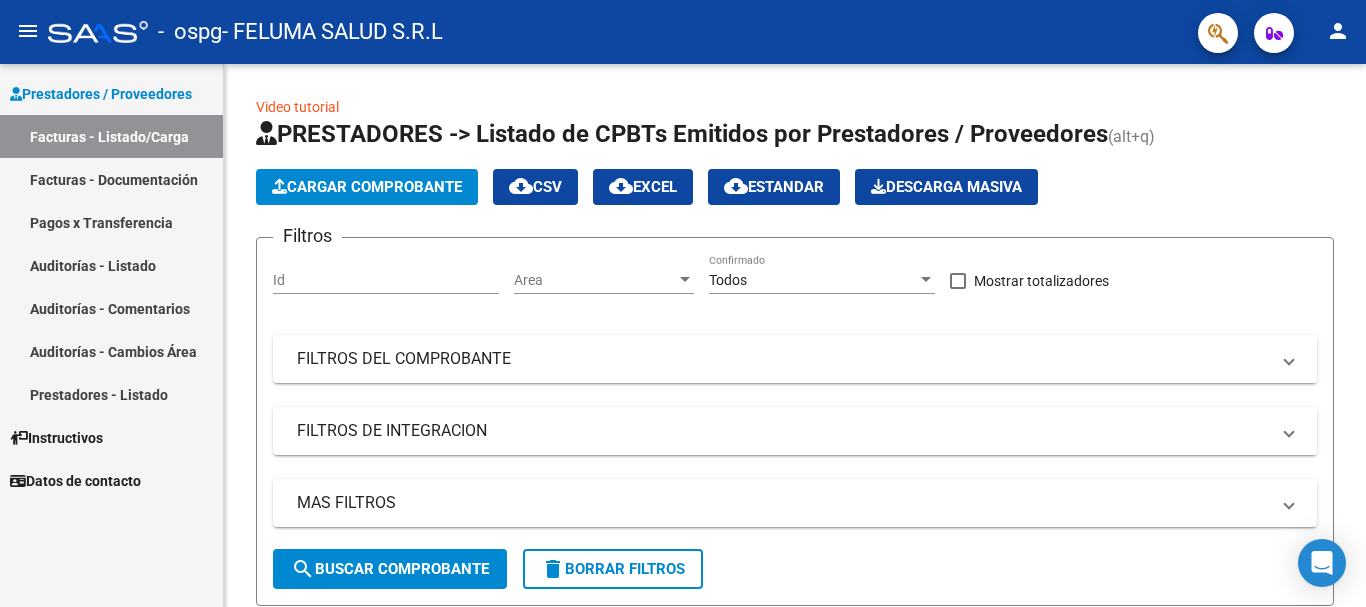 click on "Facturas - Listado/Carga" at bounding box center (111, 136) 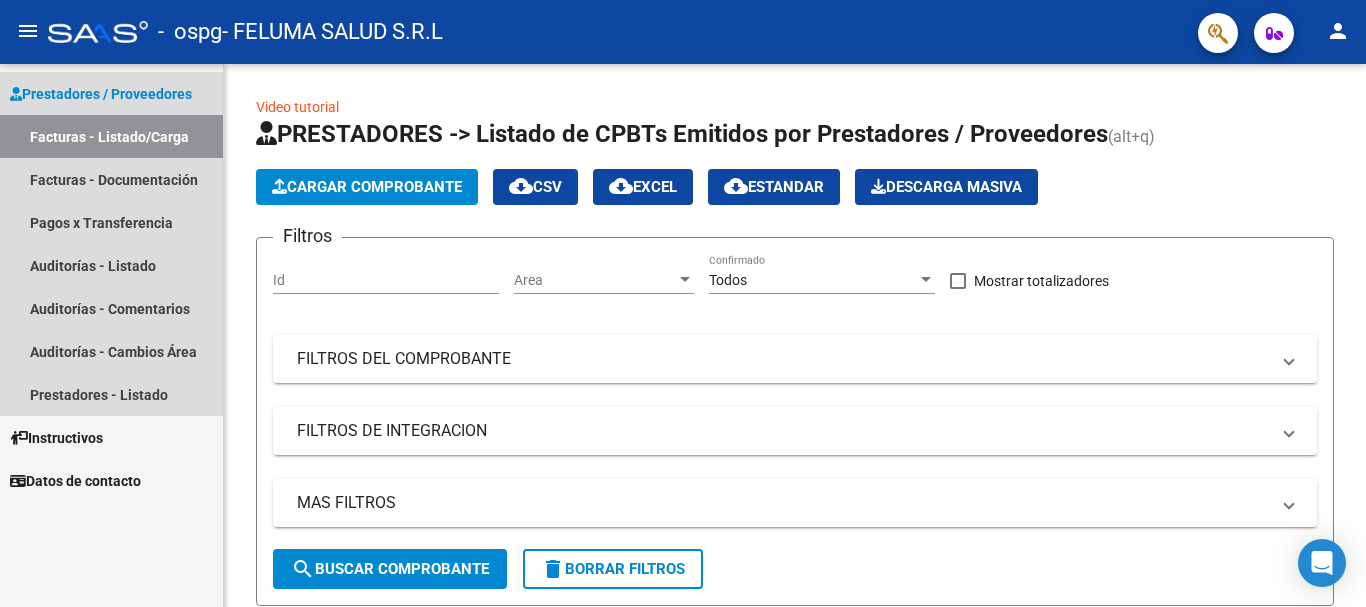 click on "Facturas - Listado/Carga" at bounding box center (111, 136) 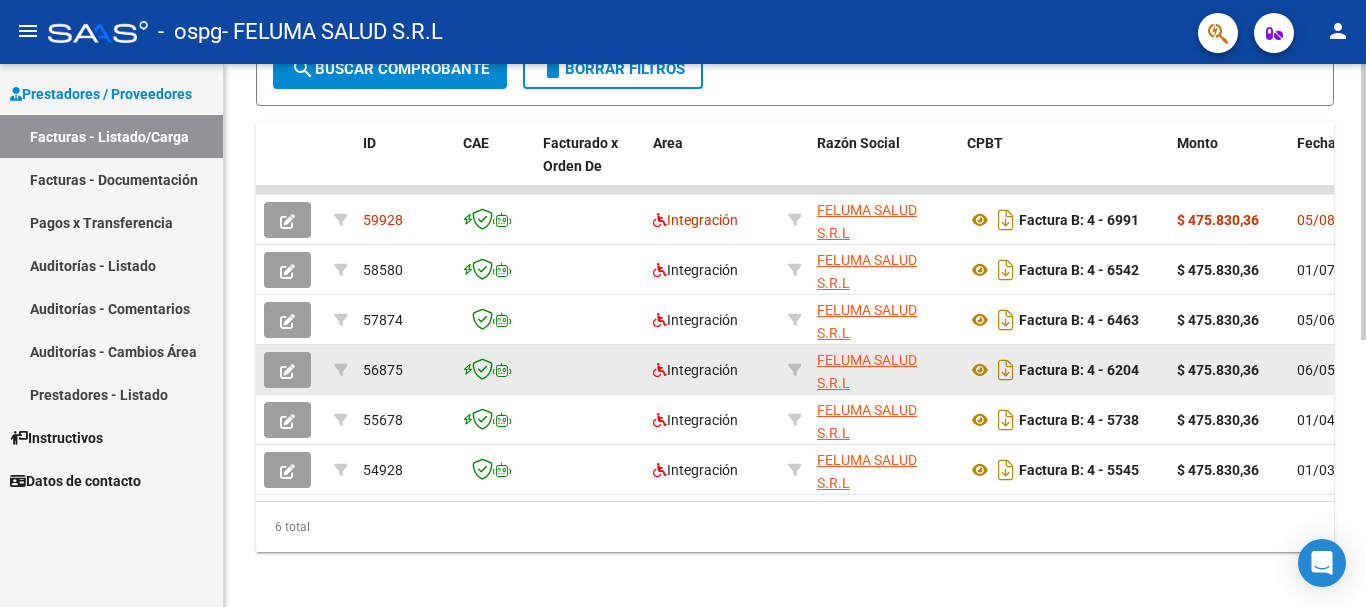 scroll, scrollTop: 525, scrollLeft: 0, axis: vertical 